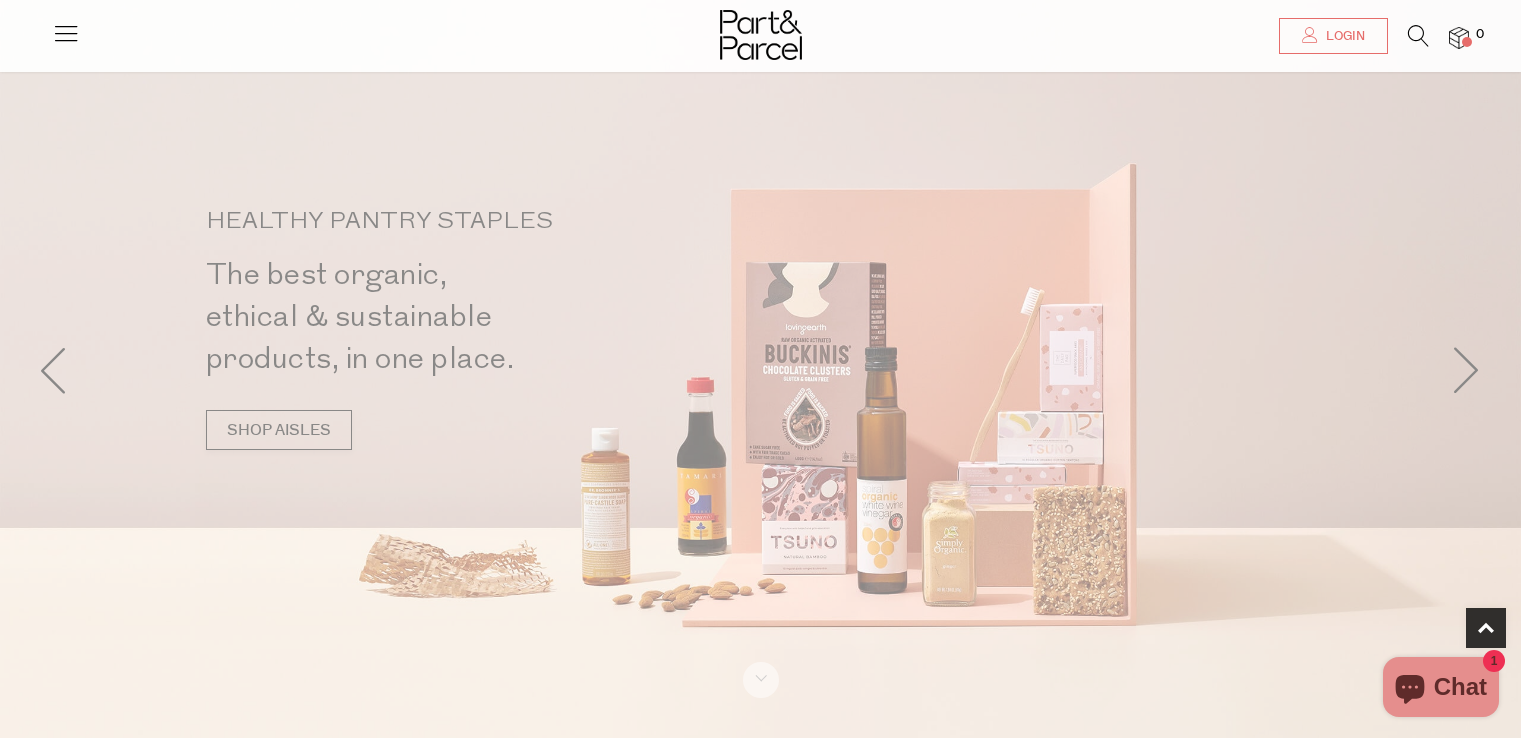scroll, scrollTop: 763, scrollLeft: 0, axis: vertical 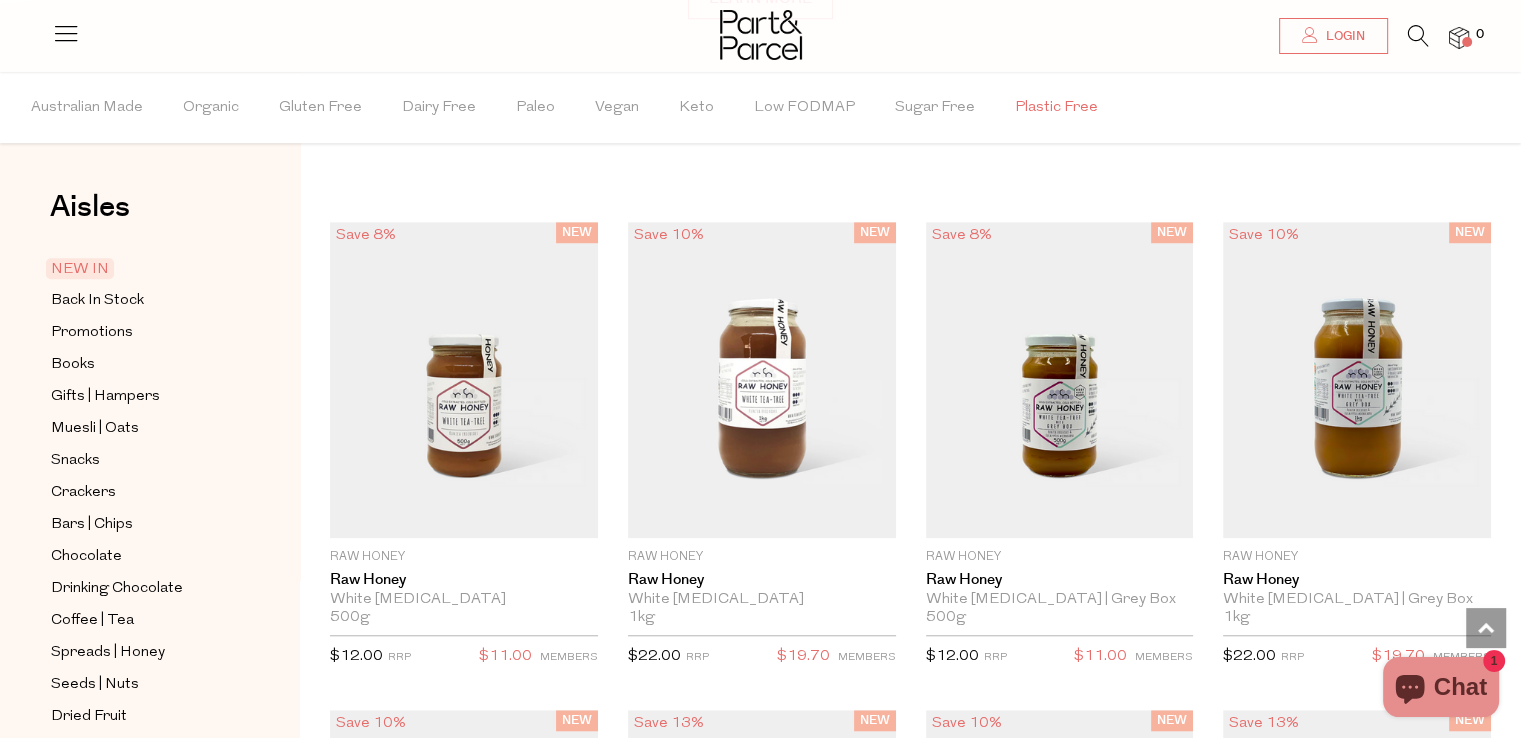 click on "Plastic Free" at bounding box center [1056, 108] 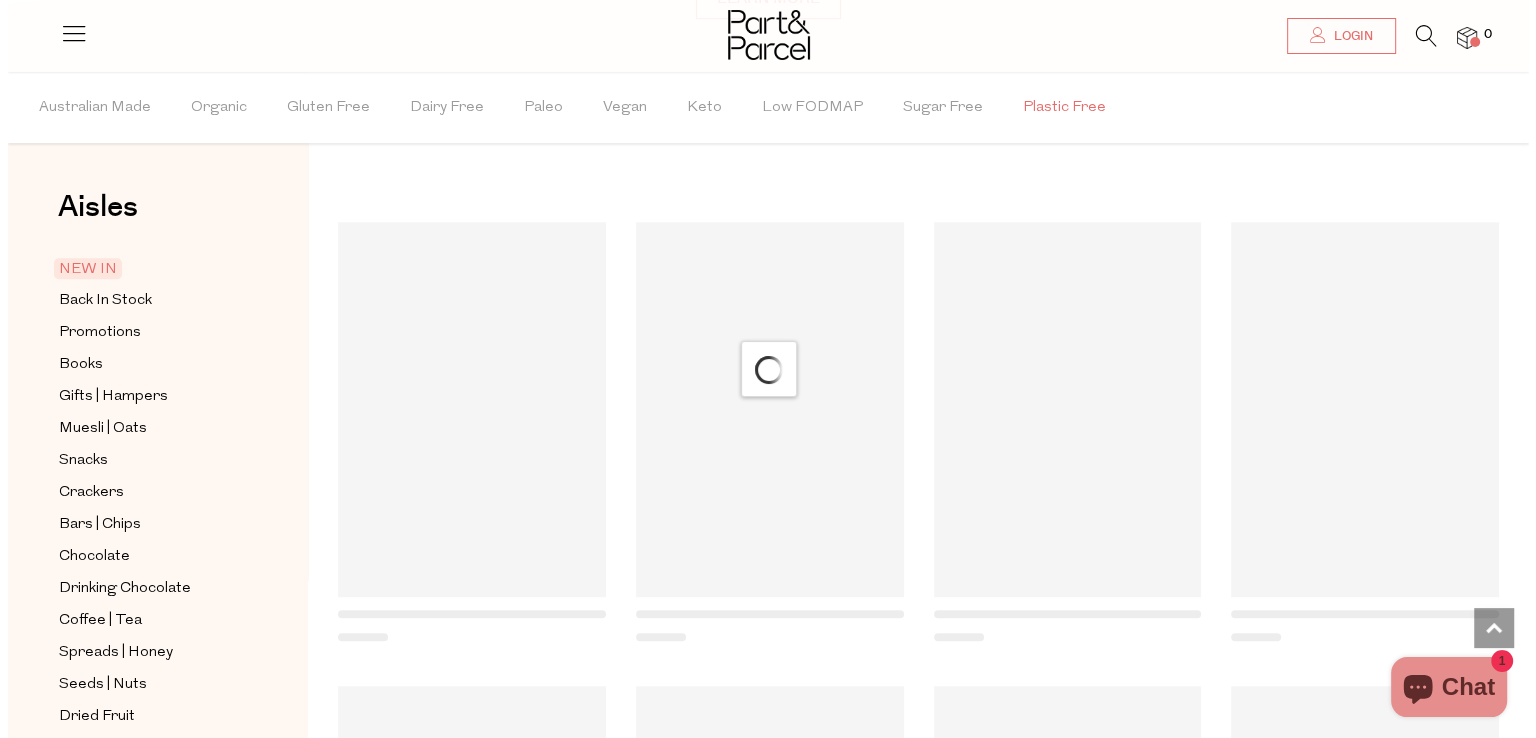 scroll, scrollTop: 1475, scrollLeft: 0, axis: vertical 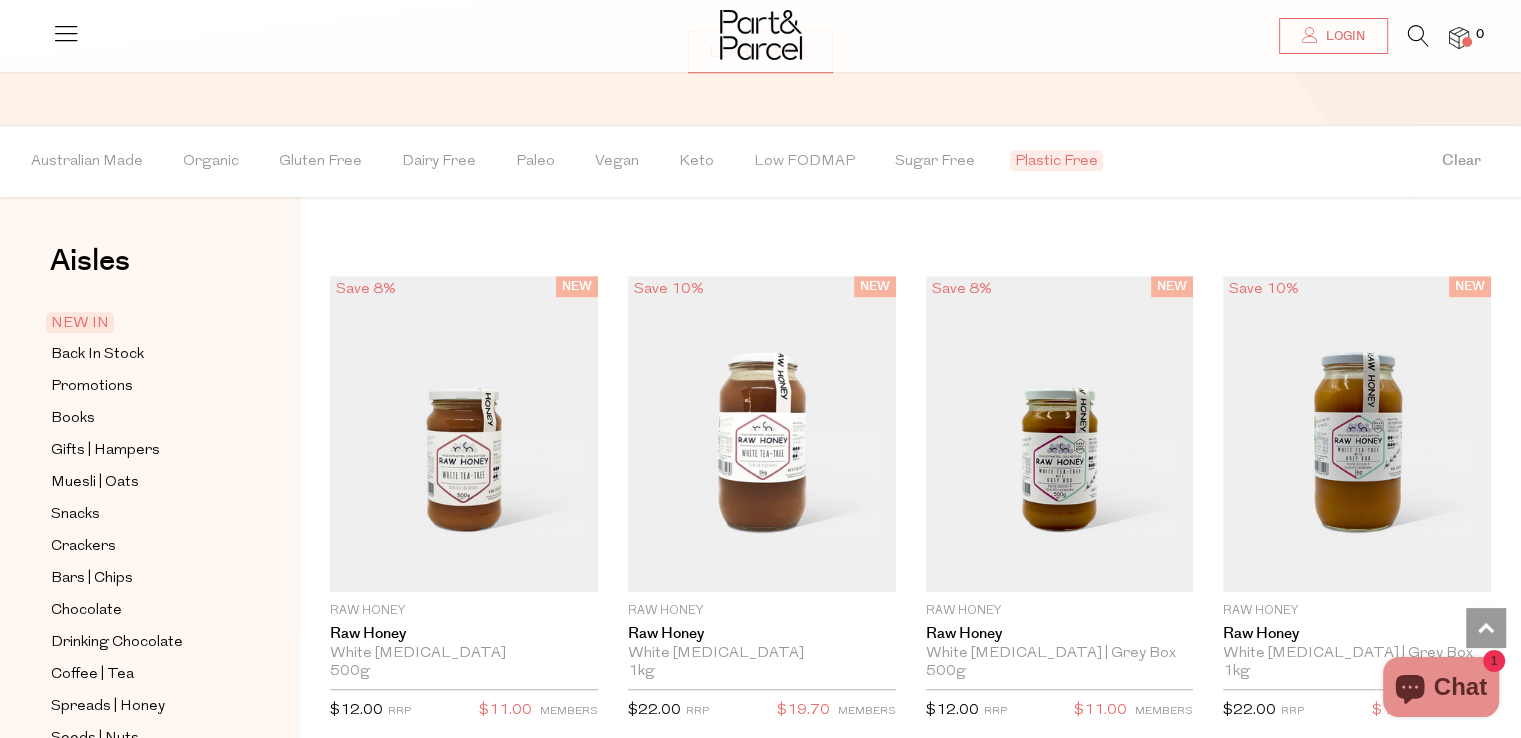 click at bounding box center (1418, 36) 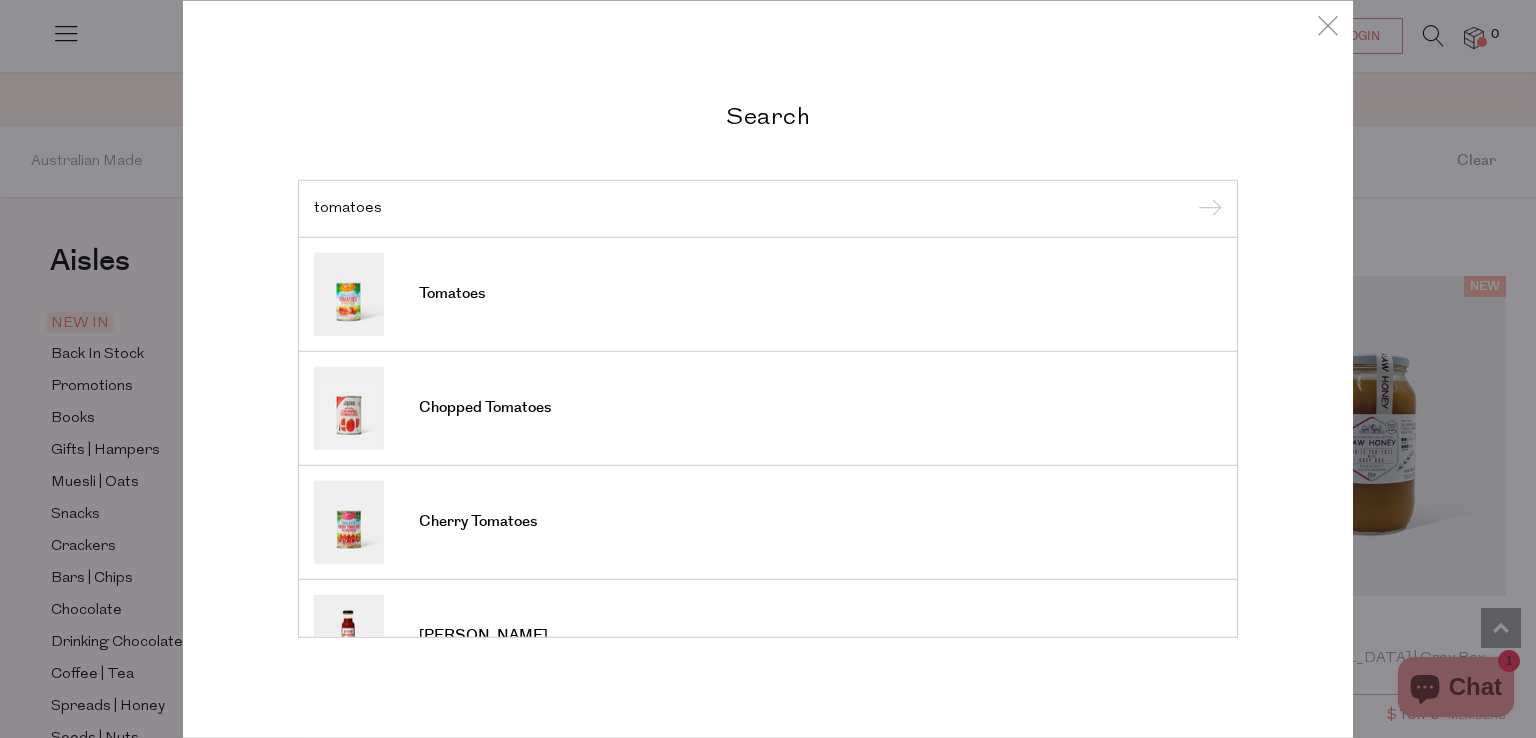 type on "tomatoes" 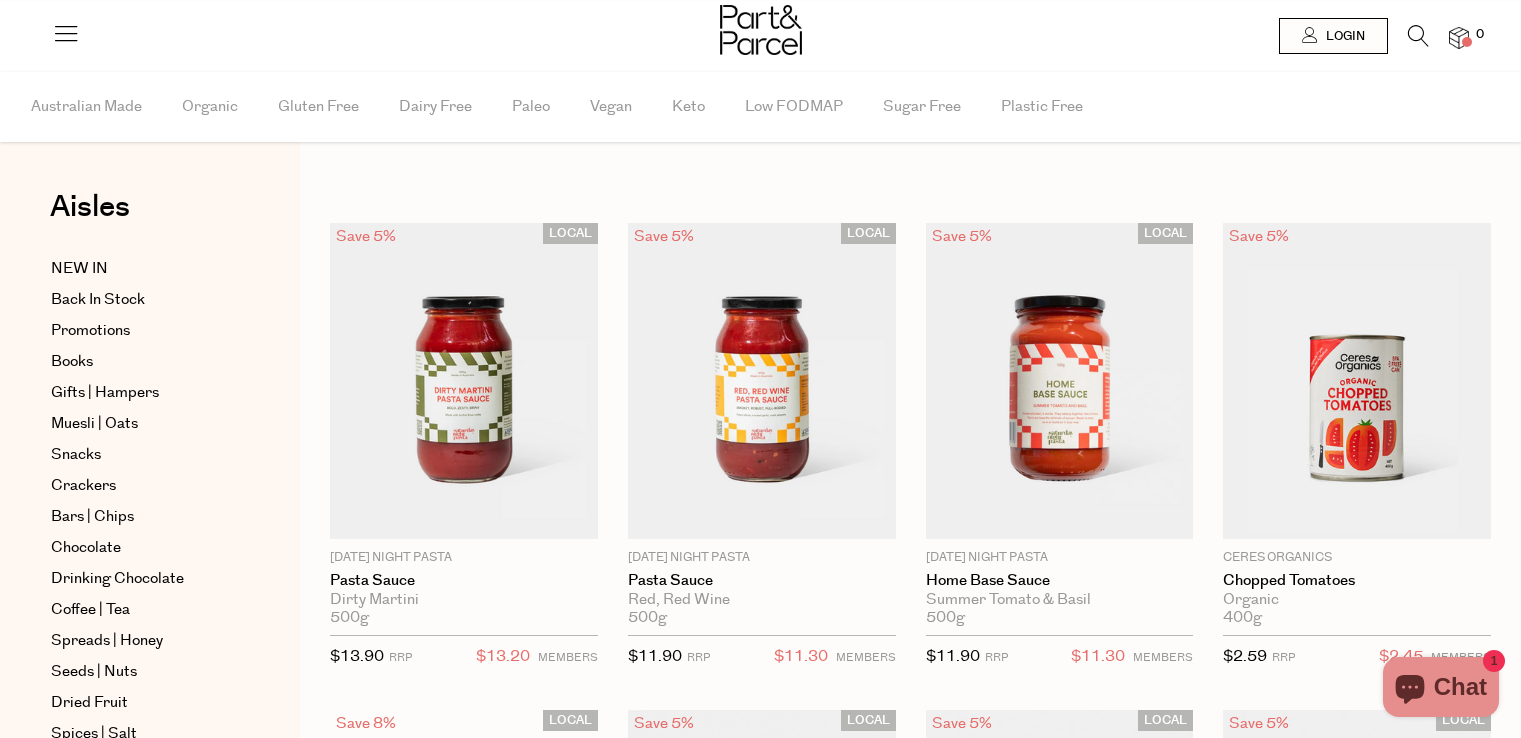 scroll, scrollTop: 0, scrollLeft: 0, axis: both 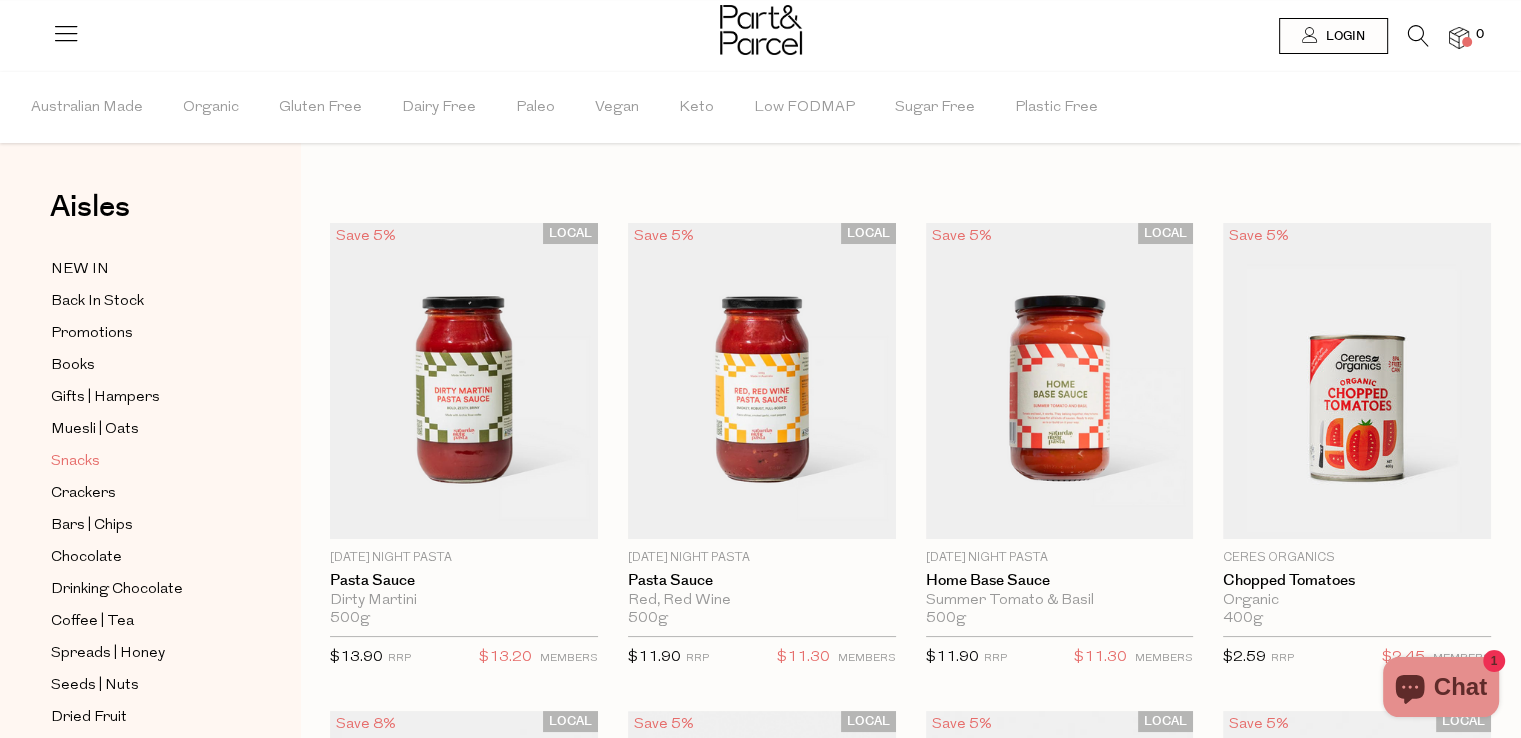 click on "Snacks" at bounding box center (75, 462) 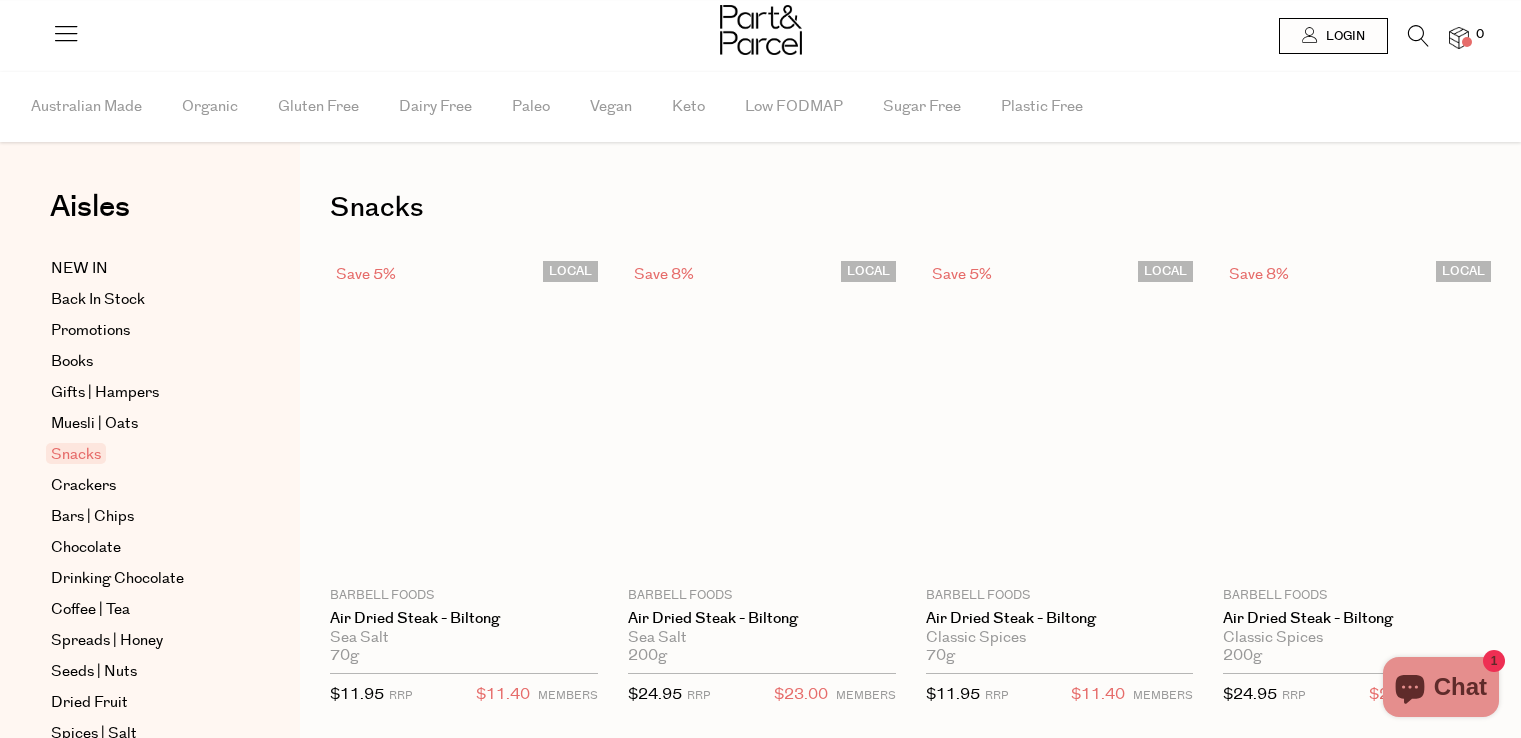 scroll, scrollTop: 0, scrollLeft: 0, axis: both 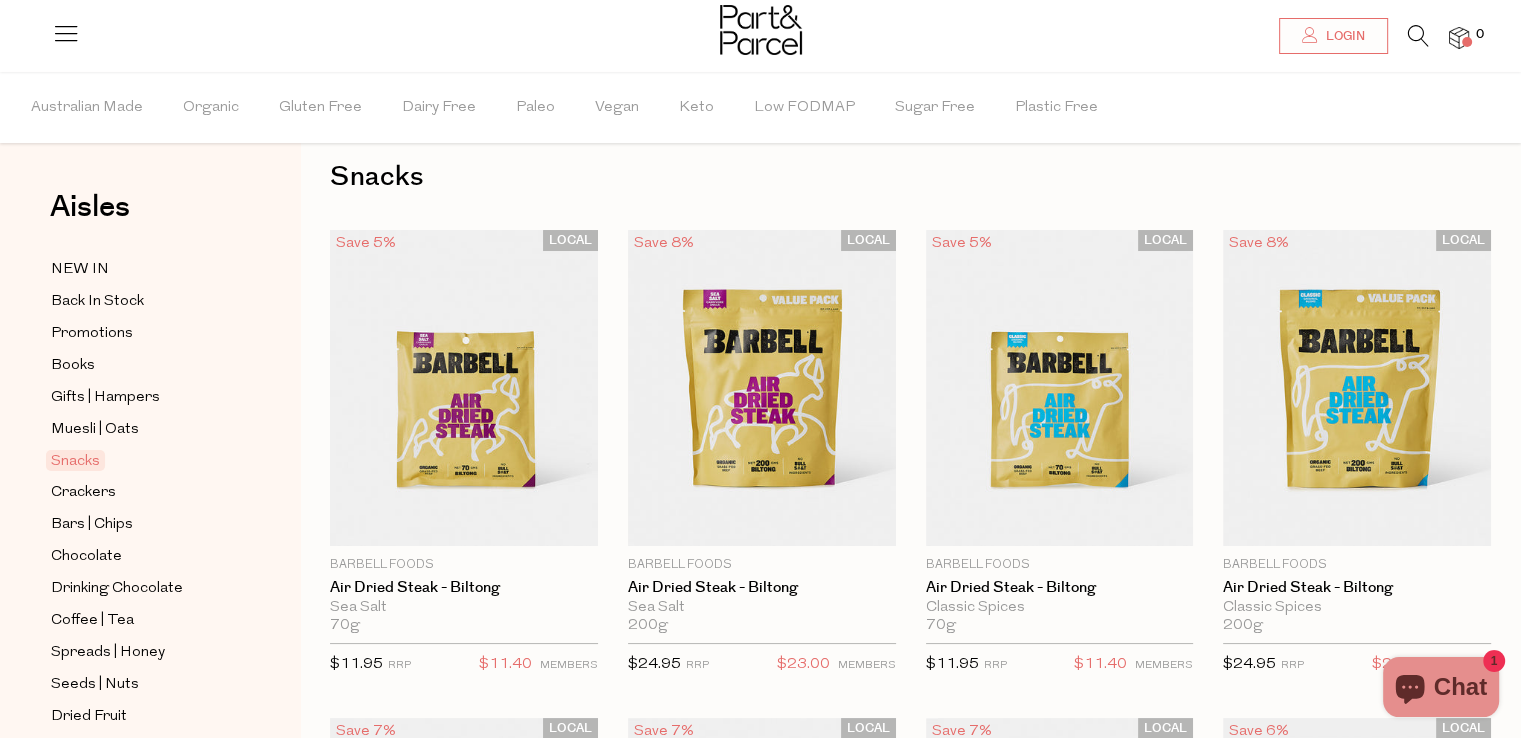 click on "Ready to stock up?
Close
No items in your parcel.
Loading
Join to Save  on this Parcel
$49 Annual Membership
Save Up To  30% Everyday
ADD
21 Day Free Trial Cancel Anytime
Already a Parcel Club Member? Login
Checkout" at bounding box center (760, 1304) 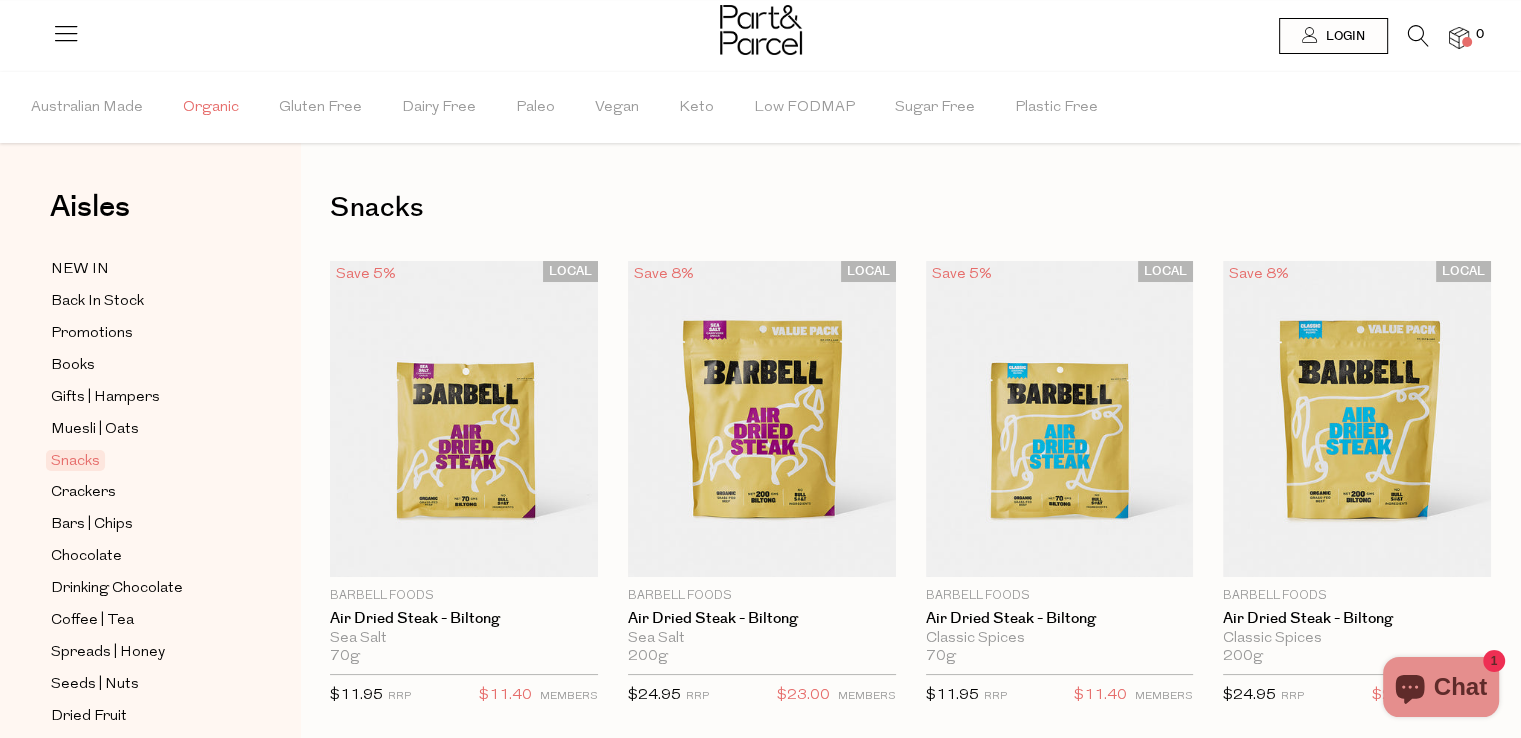 click on "Organic" at bounding box center [211, 108] 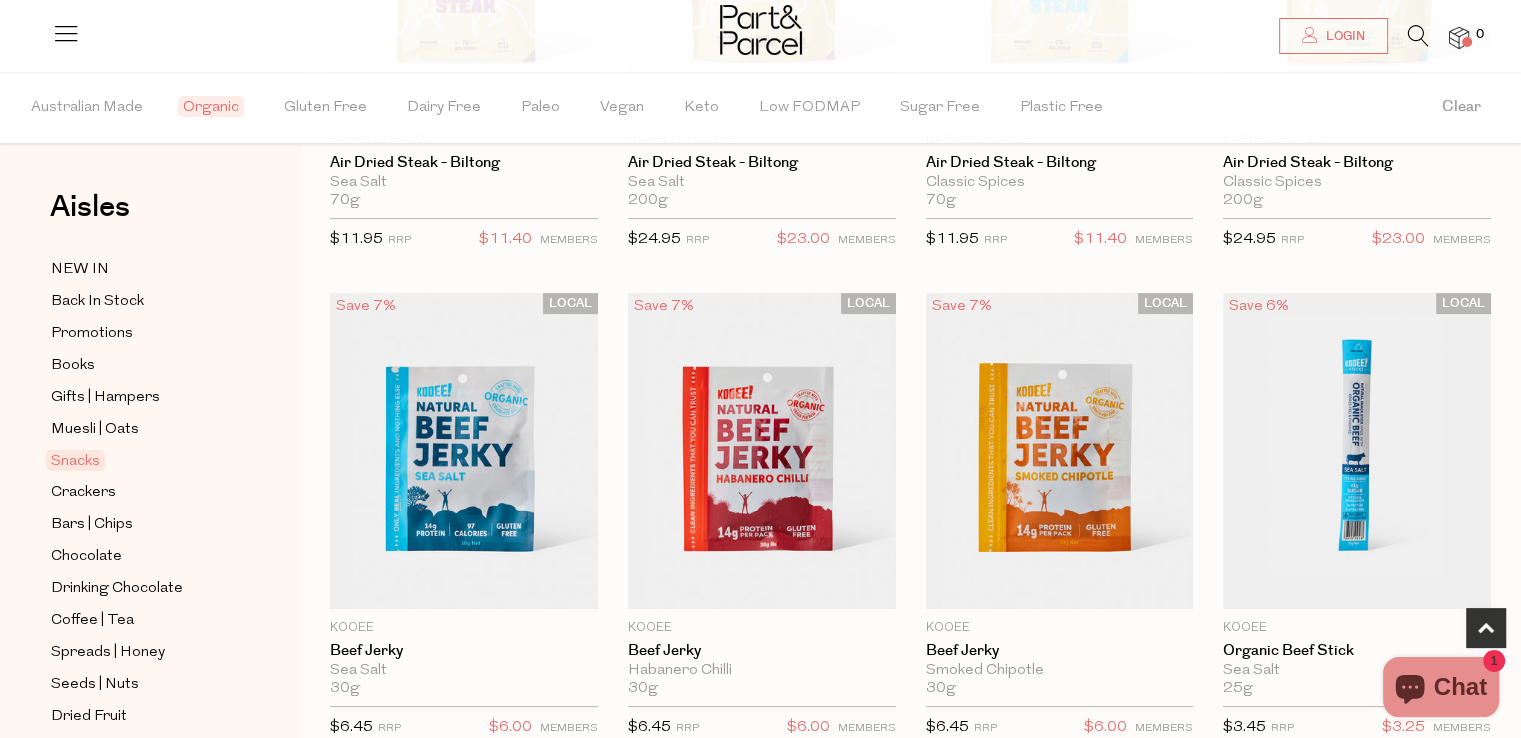 scroll, scrollTop: 636, scrollLeft: 0, axis: vertical 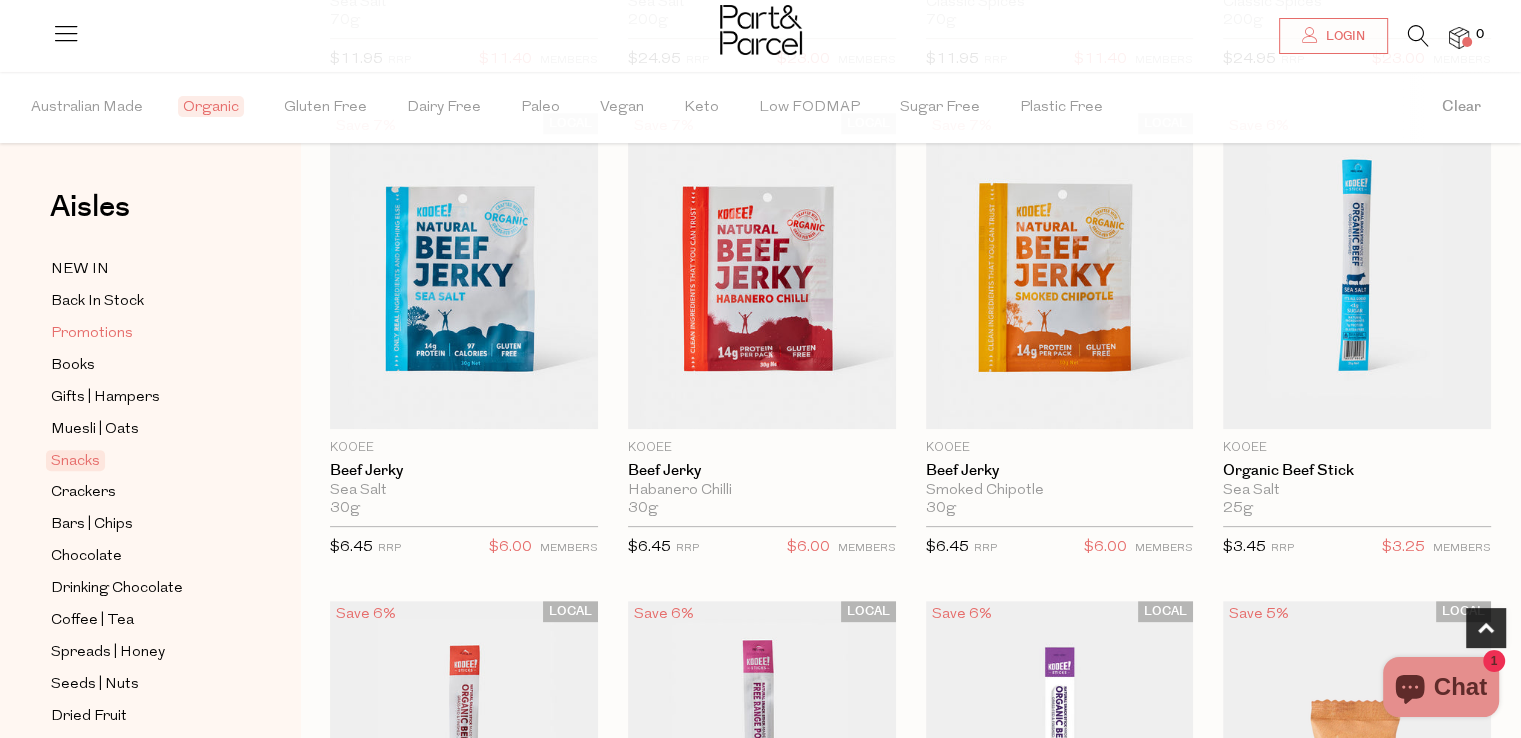 click on "Promotions" at bounding box center (92, 334) 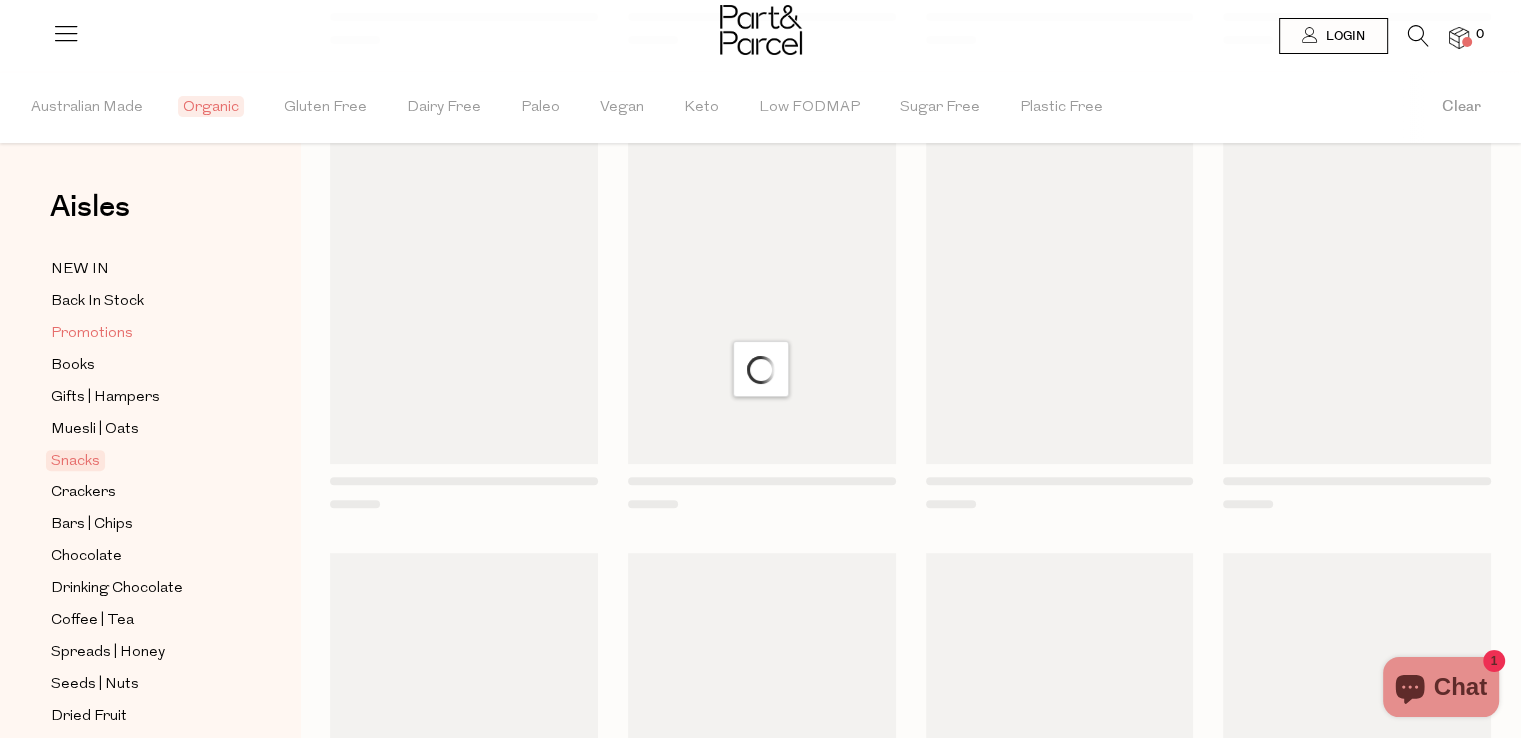 scroll, scrollTop: 0, scrollLeft: 0, axis: both 